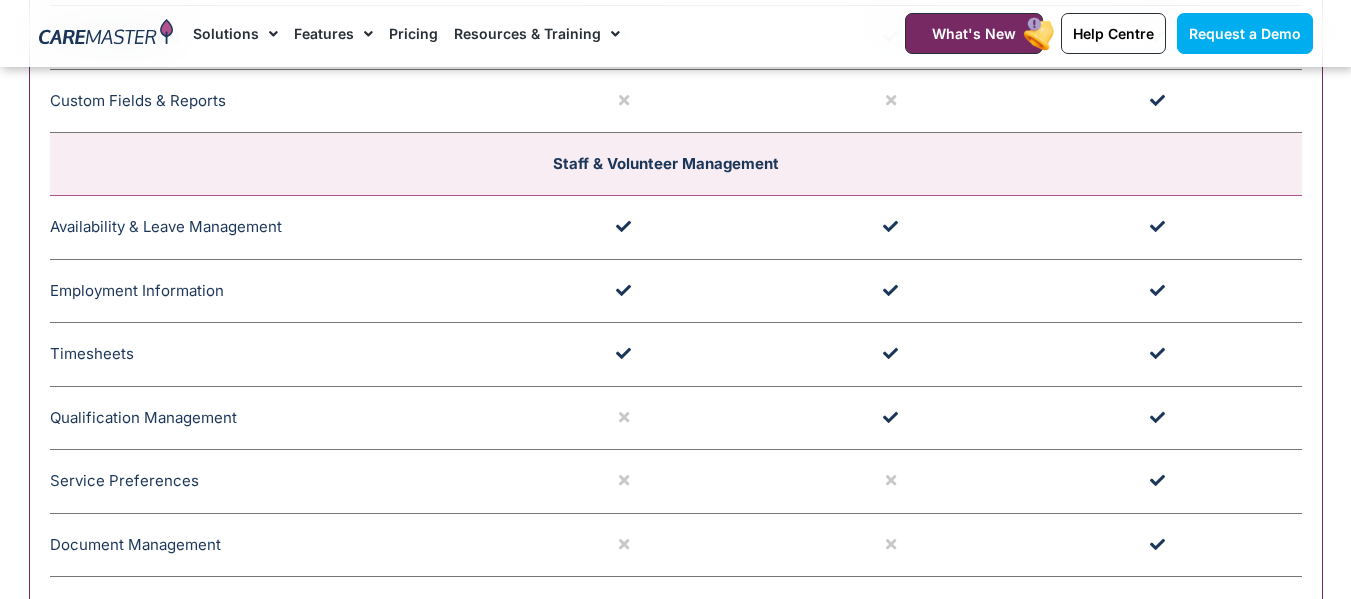 scroll, scrollTop: 8085, scrollLeft: 0, axis: vertical 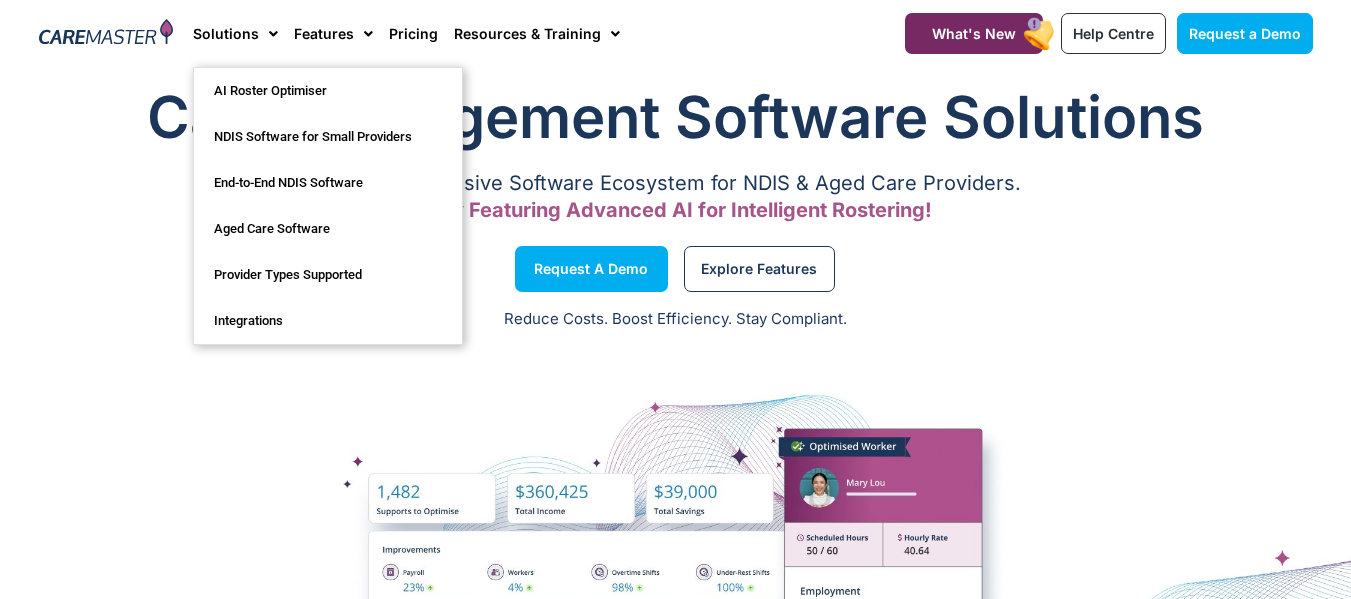 click 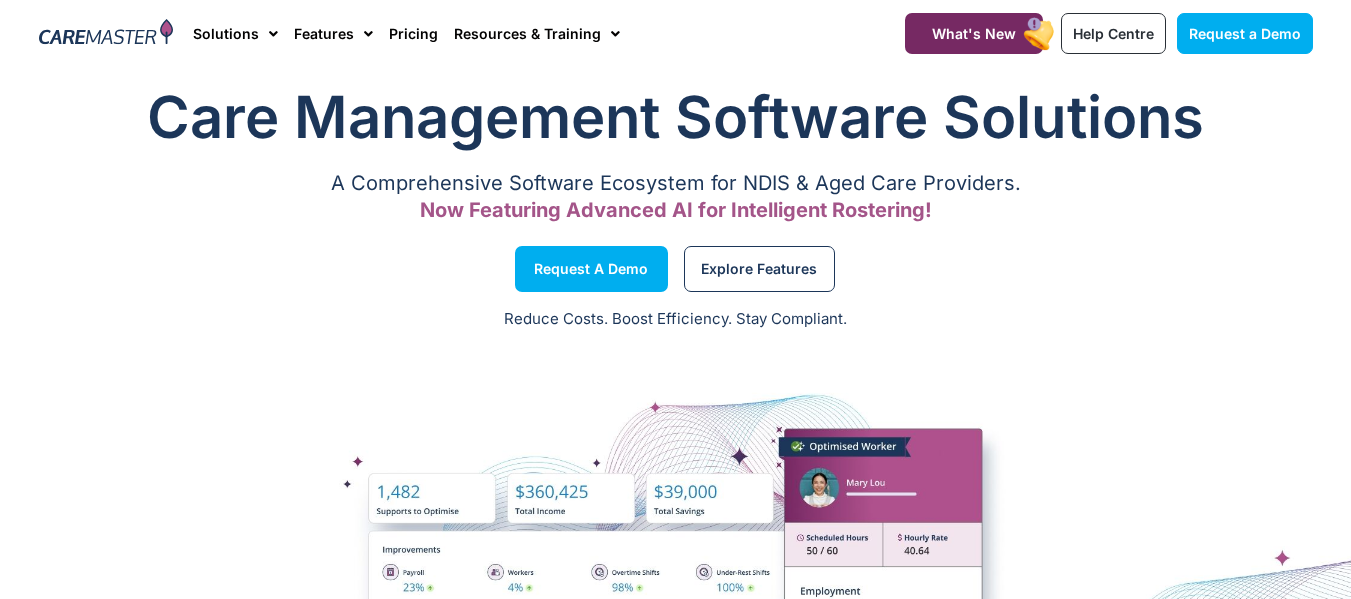 click 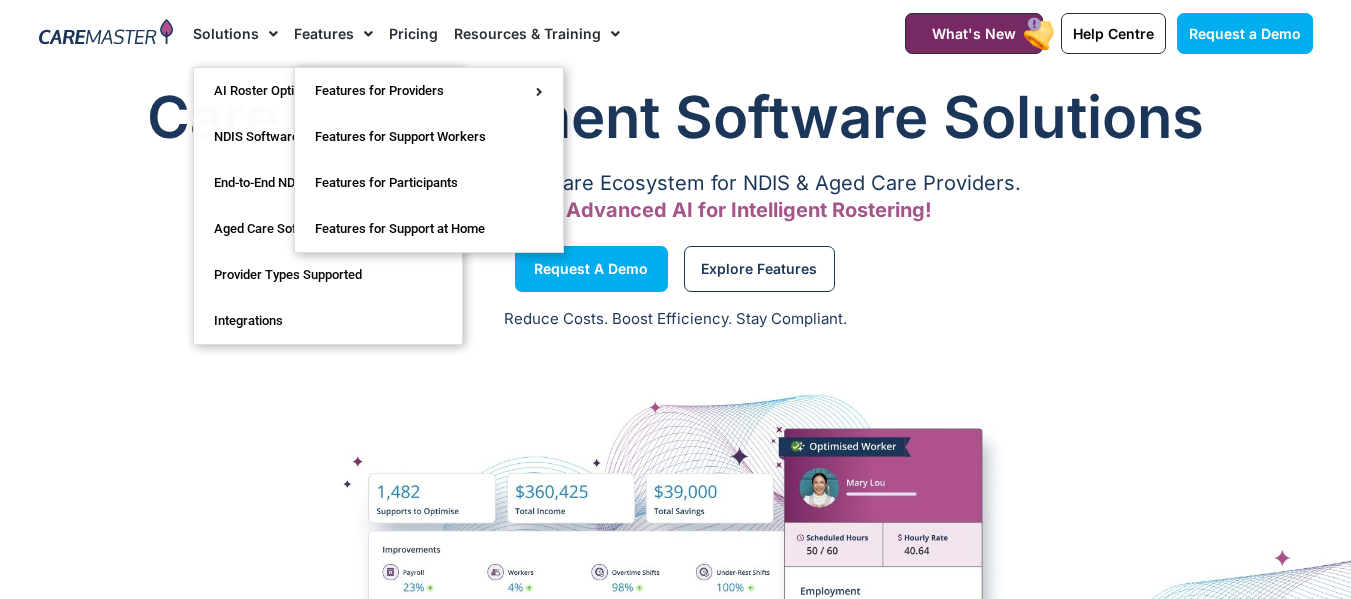 click 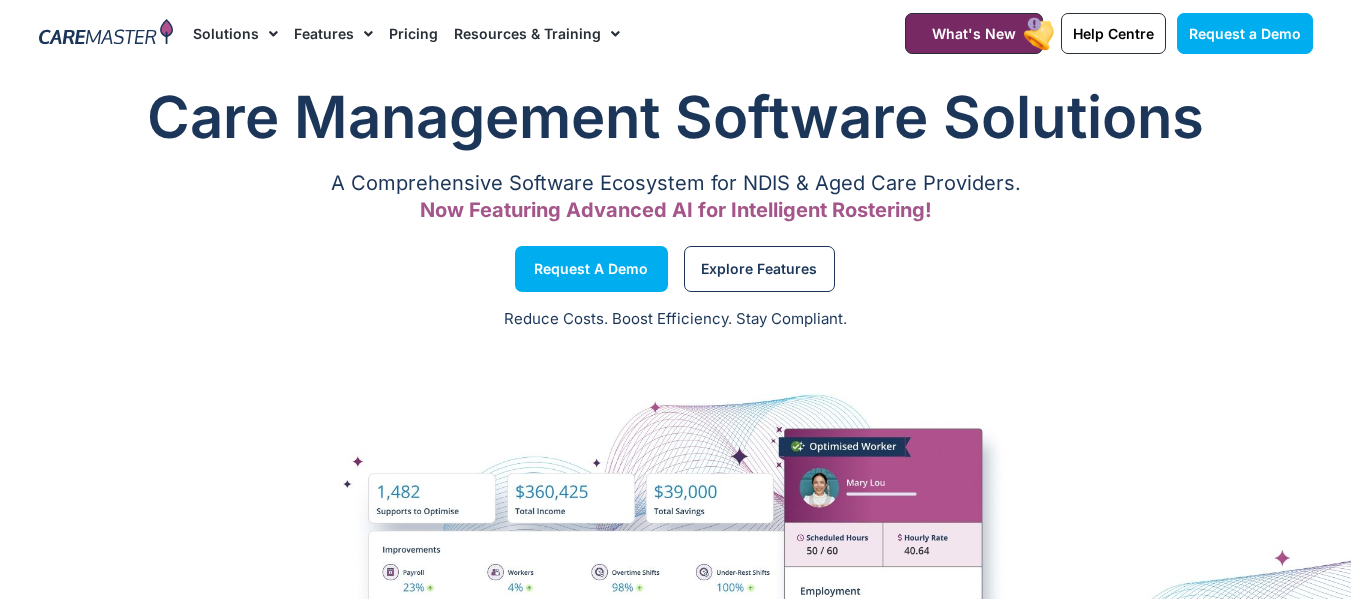 click 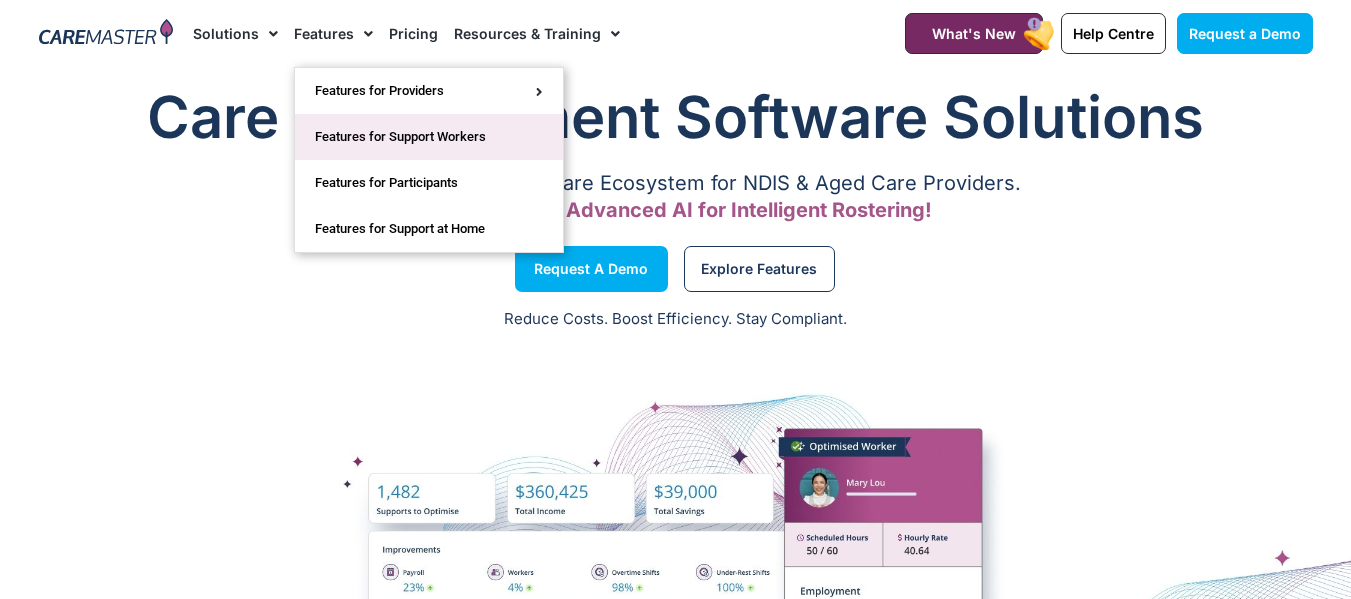 click on "Features for Support Workers" 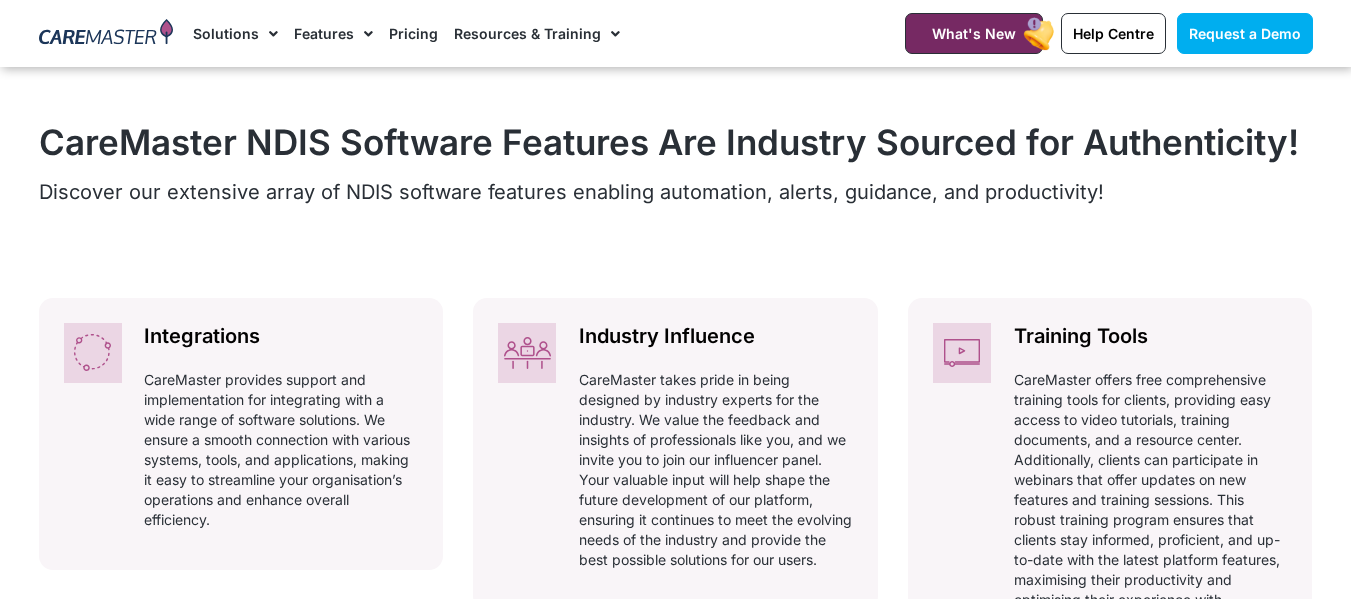 scroll, scrollTop: 1942, scrollLeft: 0, axis: vertical 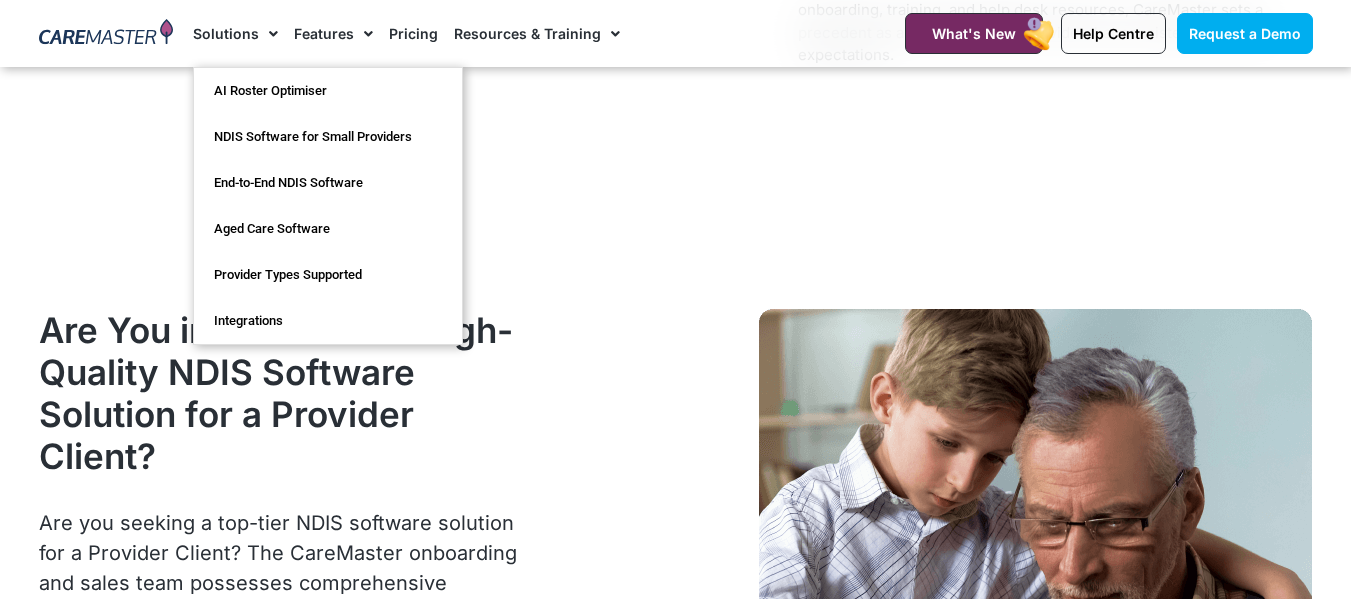 click 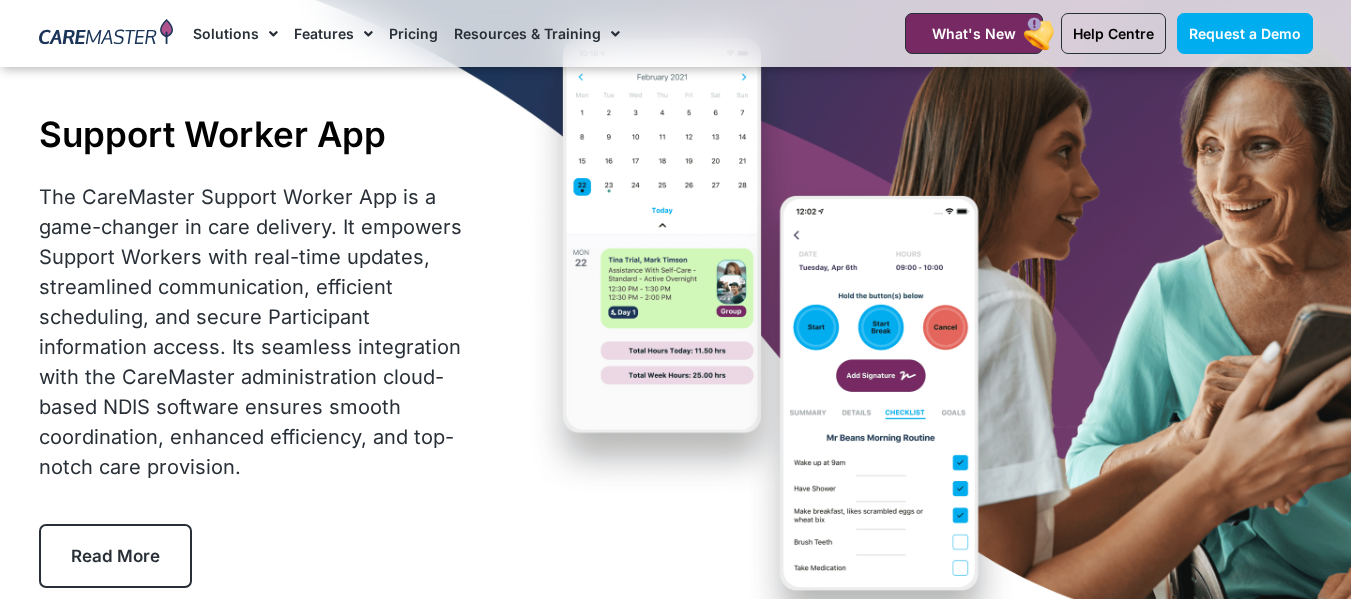scroll, scrollTop: 0, scrollLeft: 0, axis: both 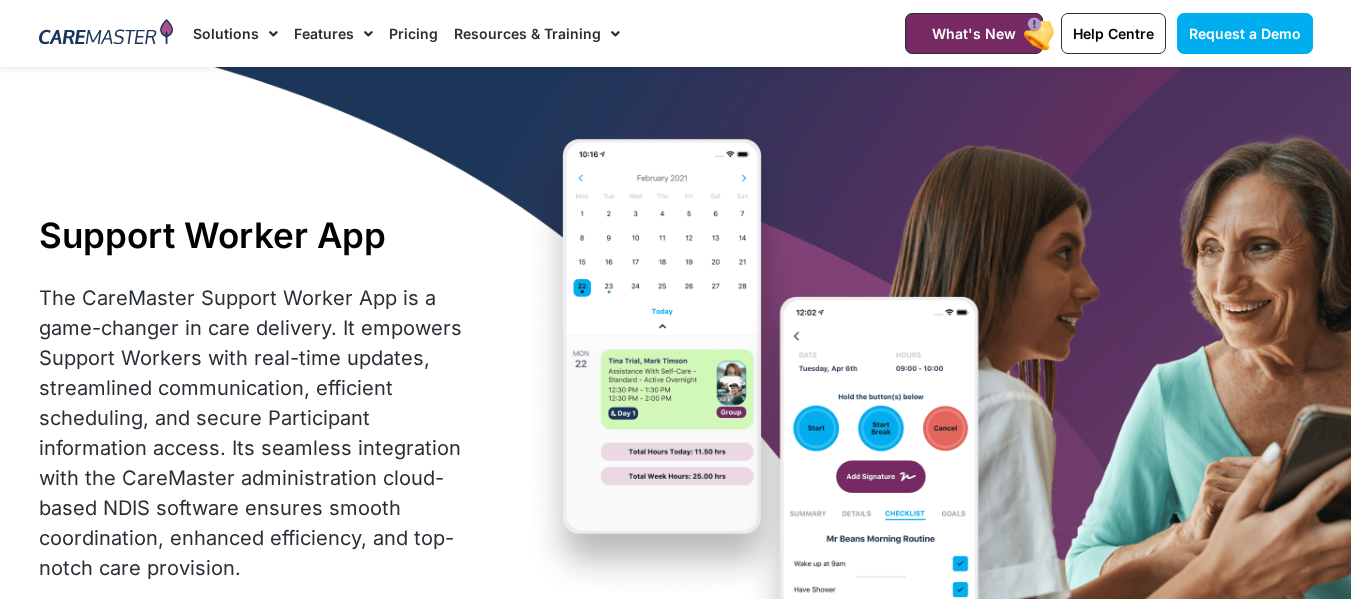 click 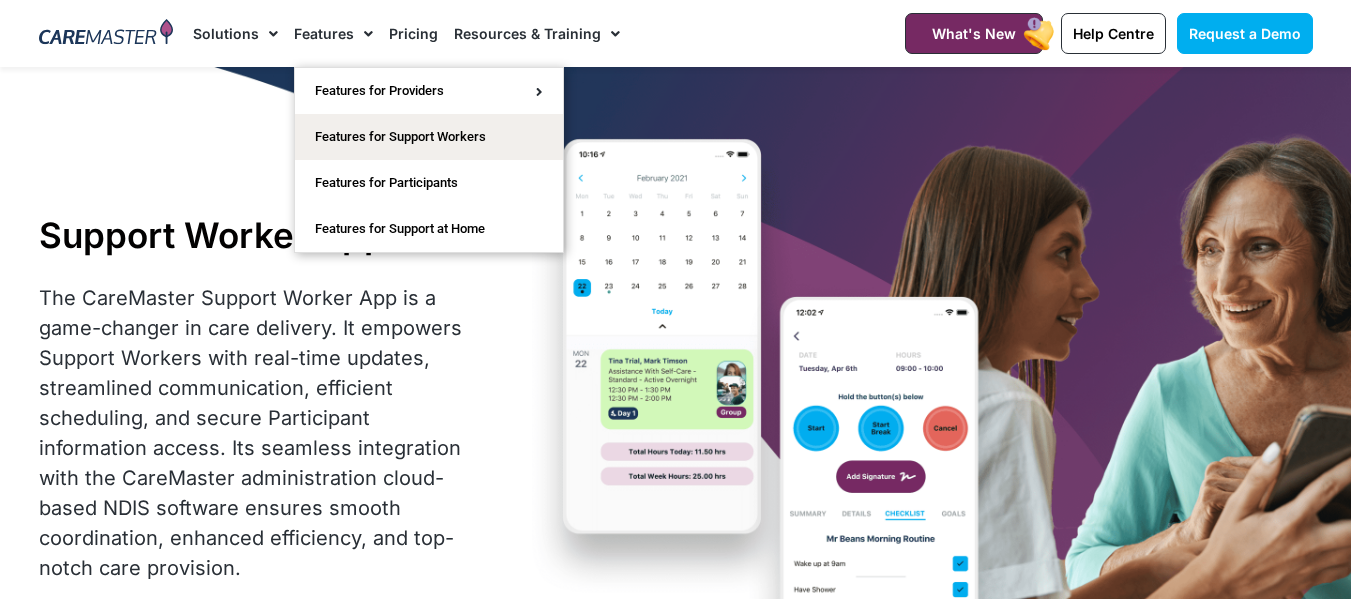 click on "Pricing" 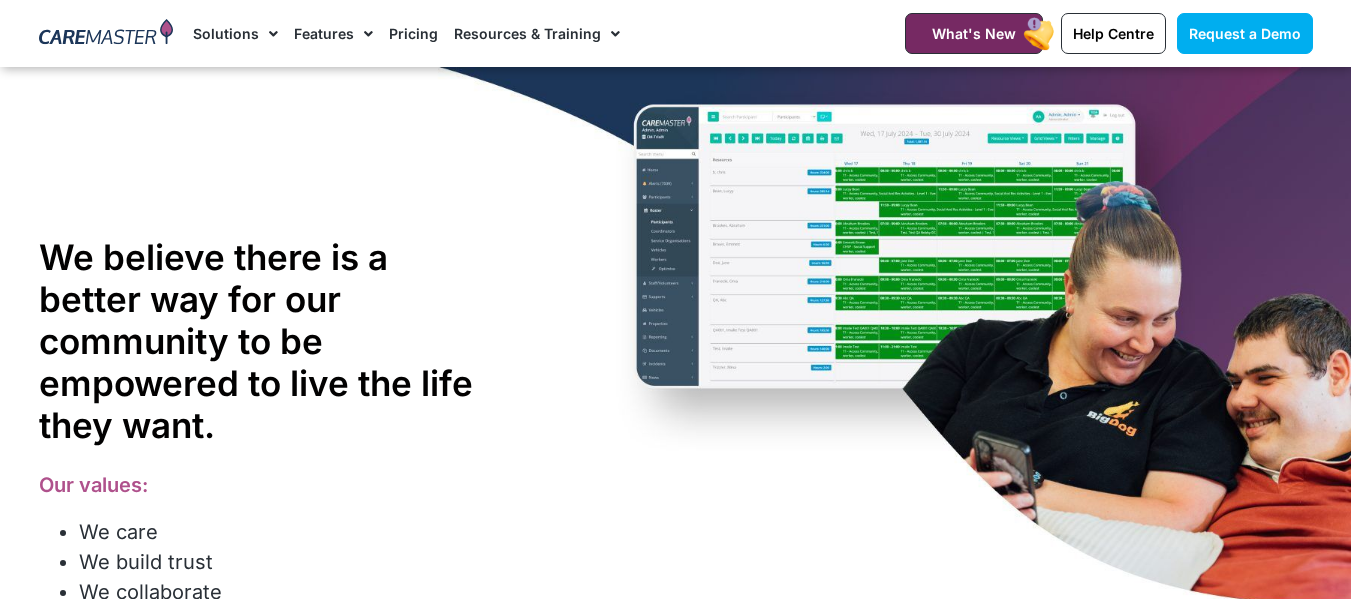 scroll, scrollTop: 1188, scrollLeft: 0, axis: vertical 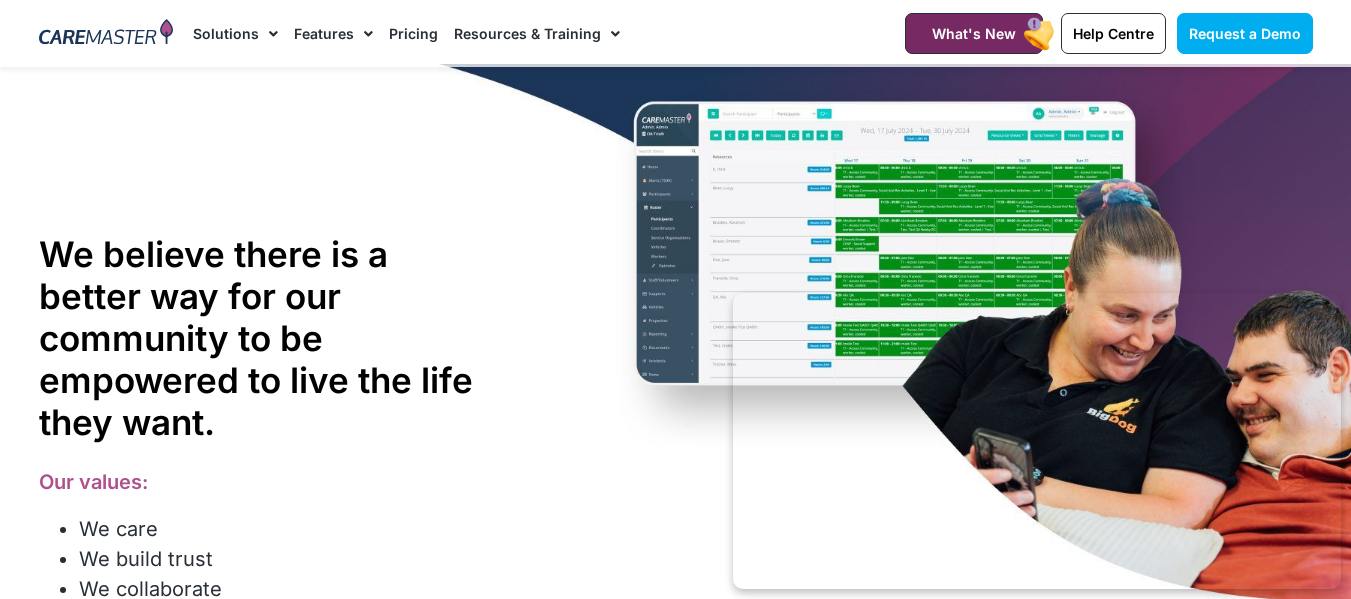 click at bounding box center (106, 34) 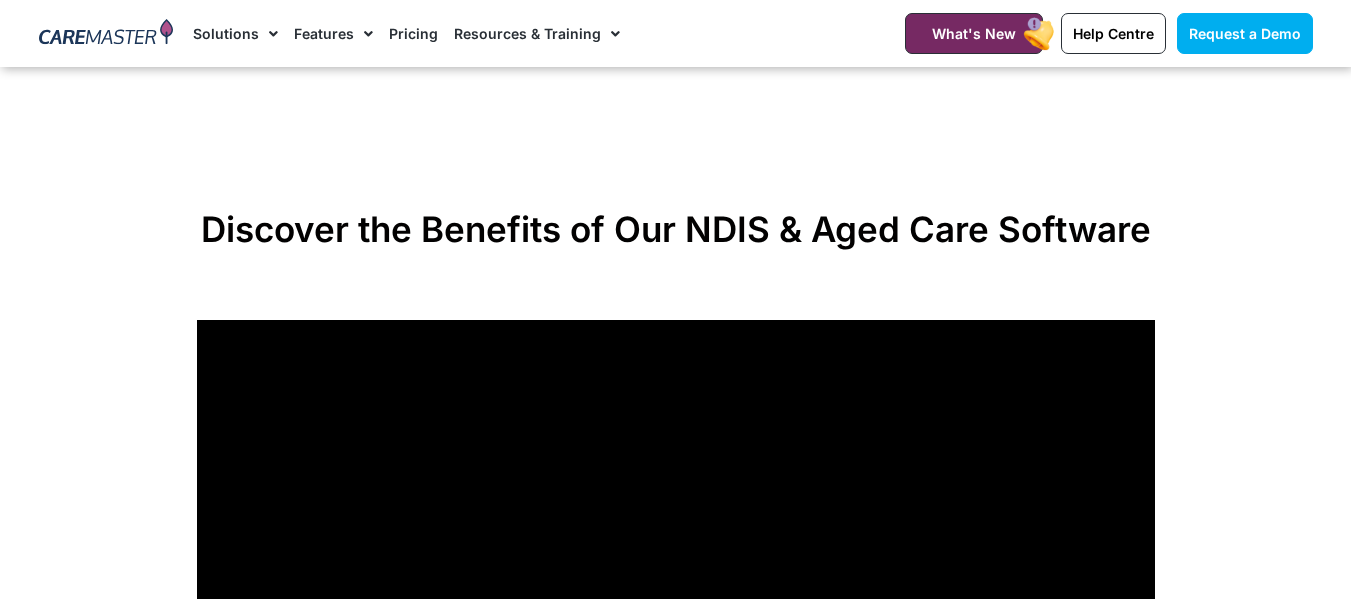 scroll, scrollTop: 1343, scrollLeft: 0, axis: vertical 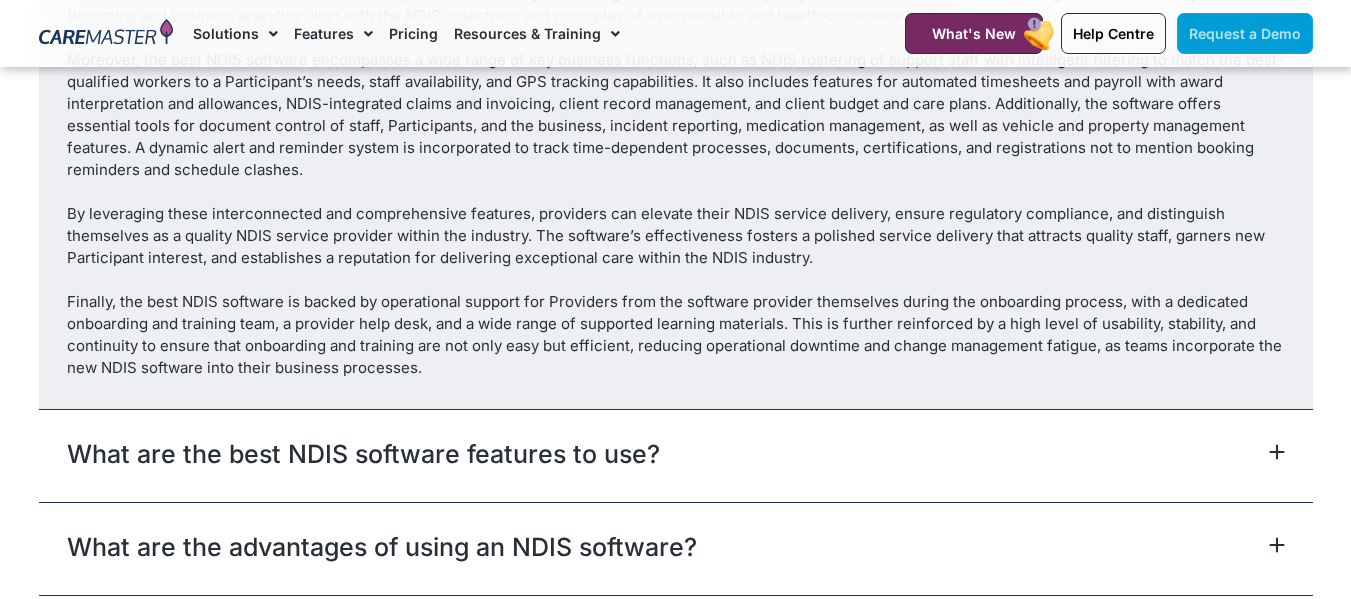 click on "Request a Demo" at bounding box center [1245, 33] 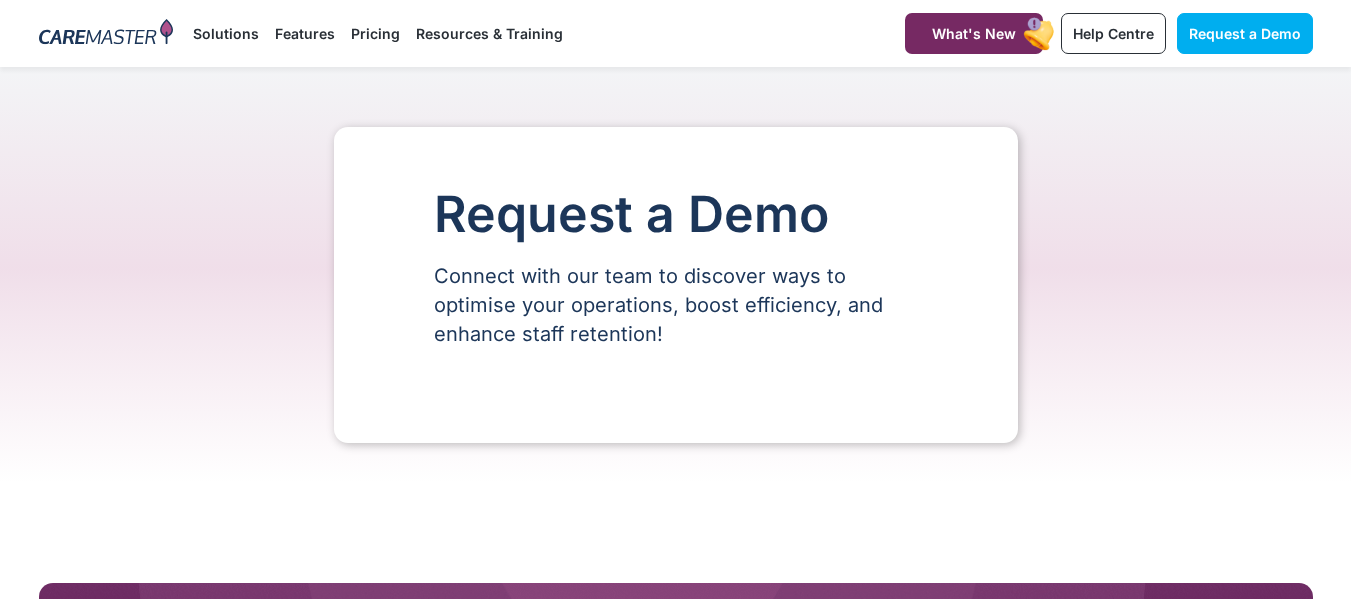 scroll, scrollTop: 0, scrollLeft: 0, axis: both 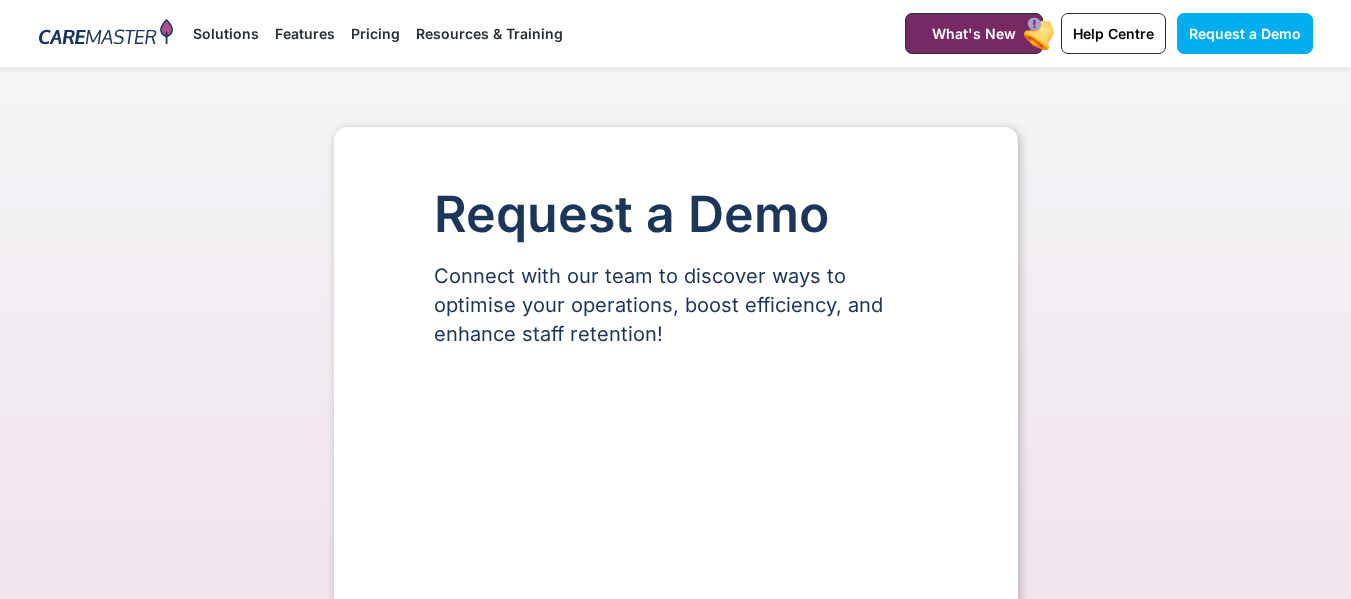 select on "**" 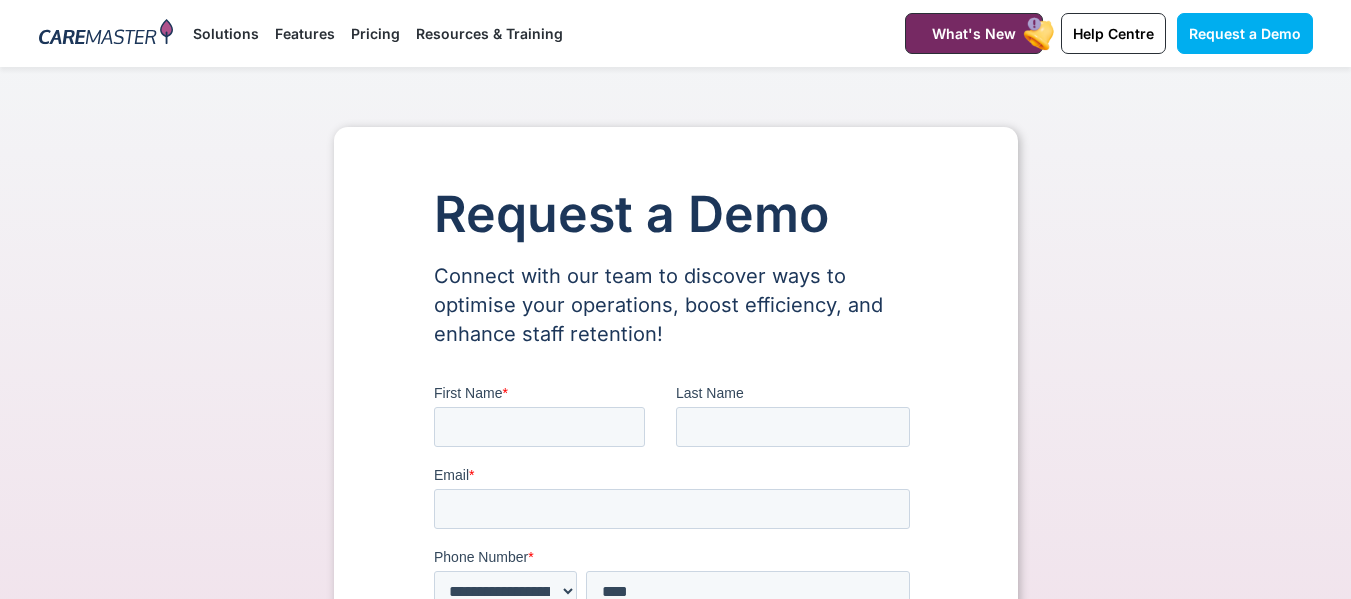 scroll, scrollTop: 0, scrollLeft: 0, axis: both 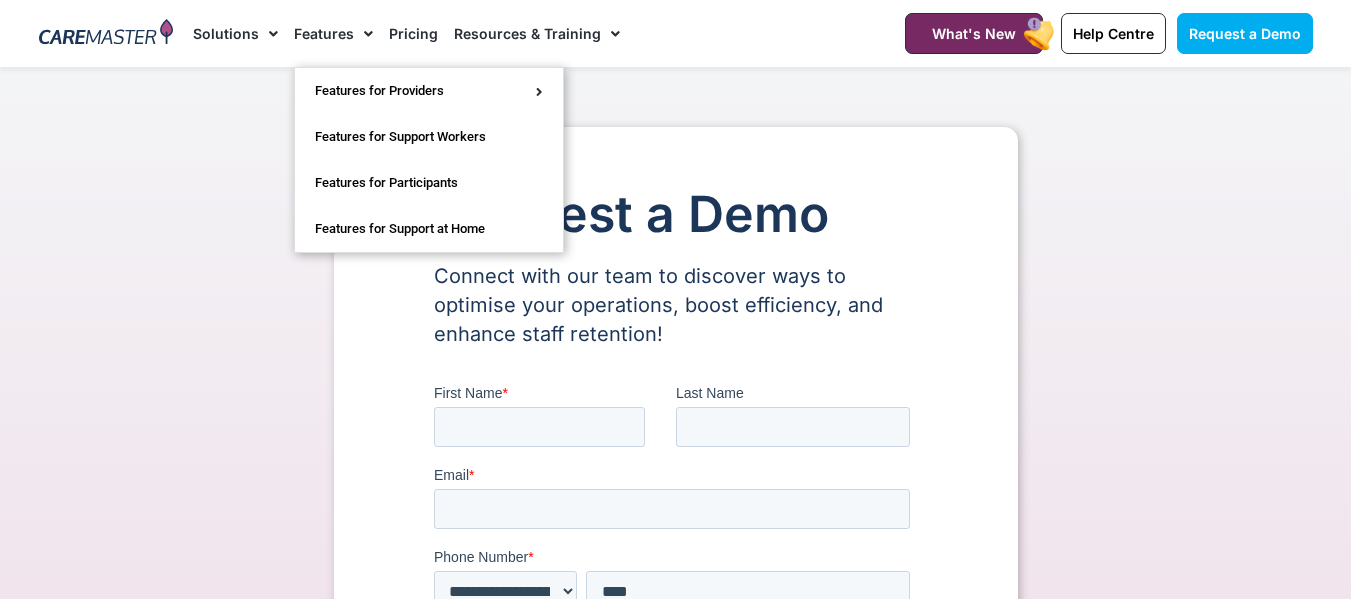 click on "Features" 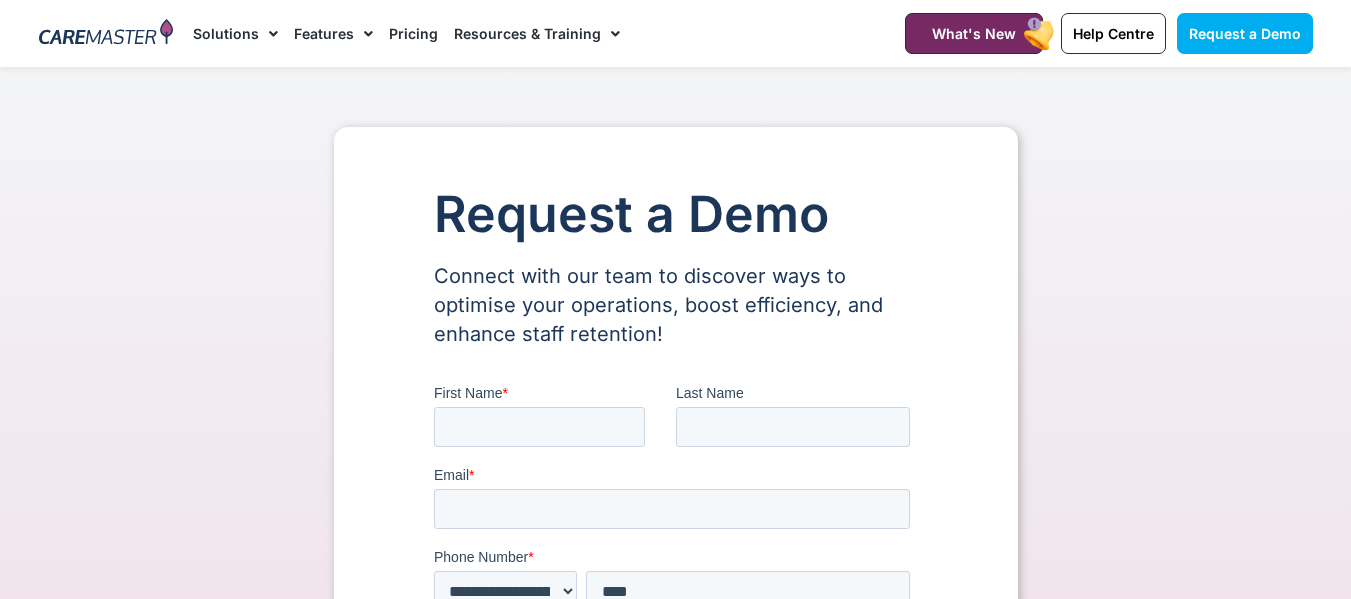 click on "Features" 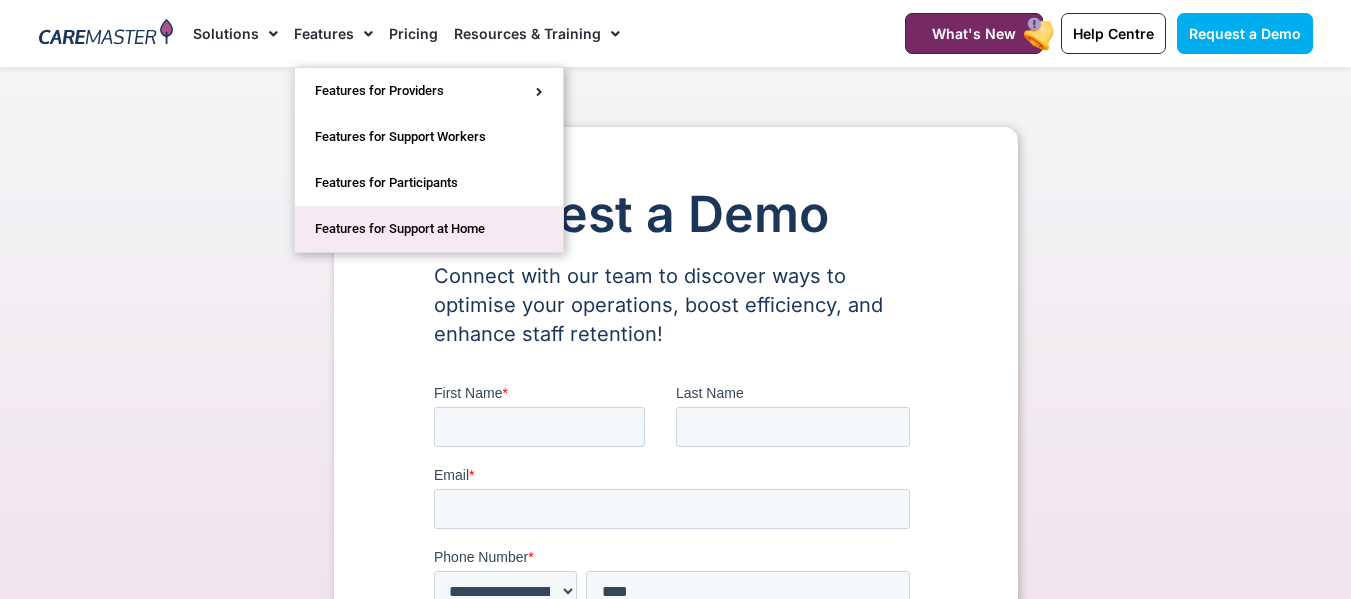 click on "Features for Support at Home" 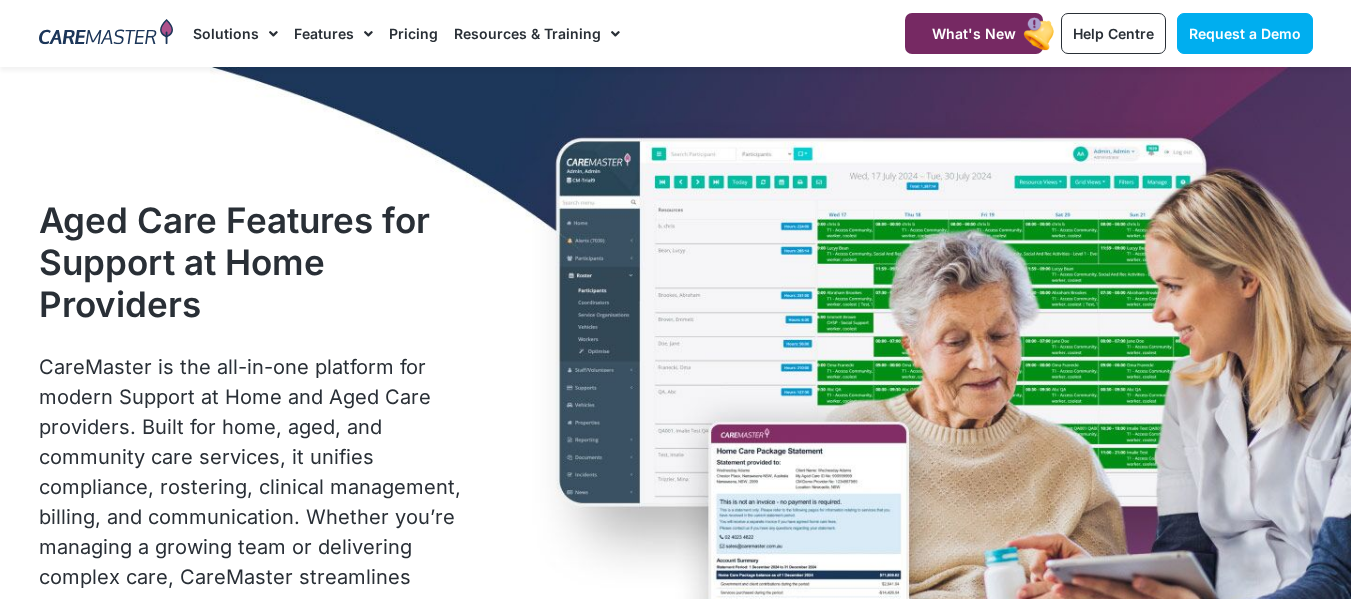 scroll, scrollTop: 0, scrollLeft: 0, axis: both 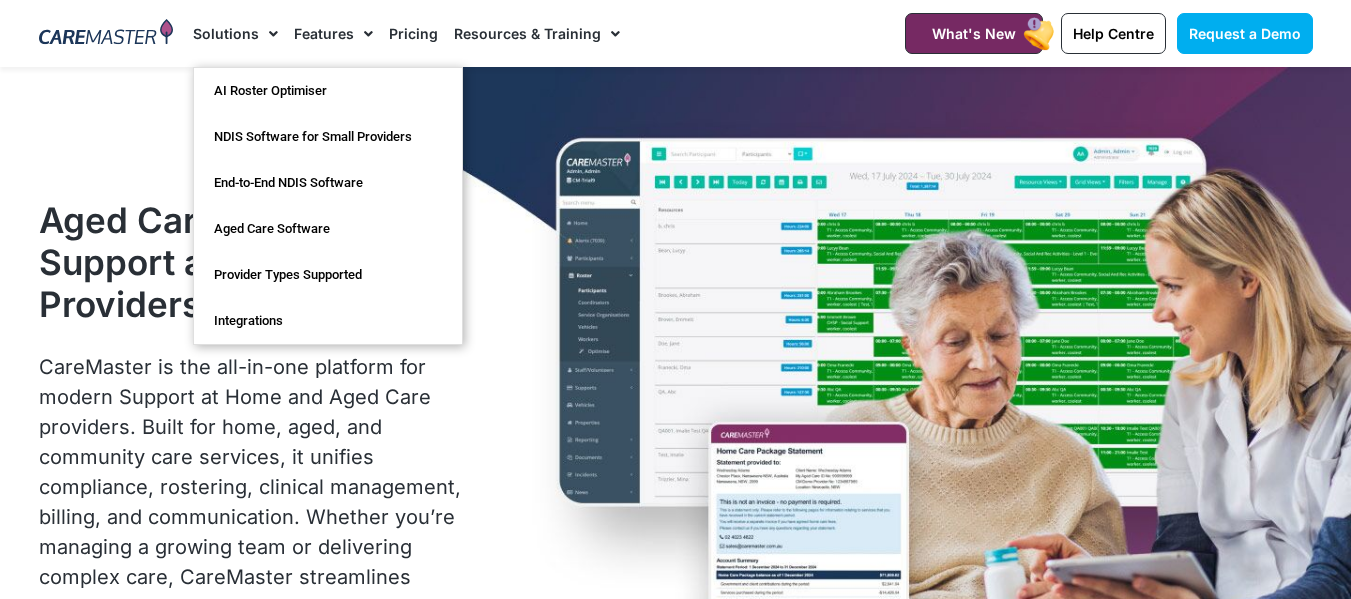 click 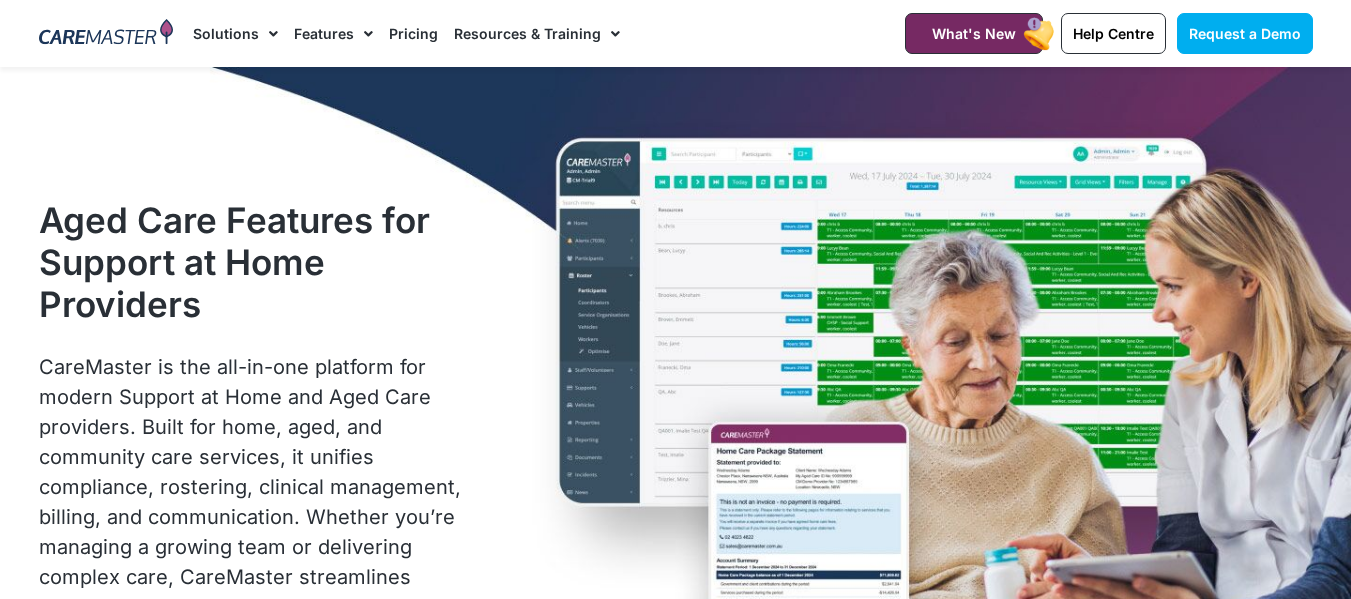 click 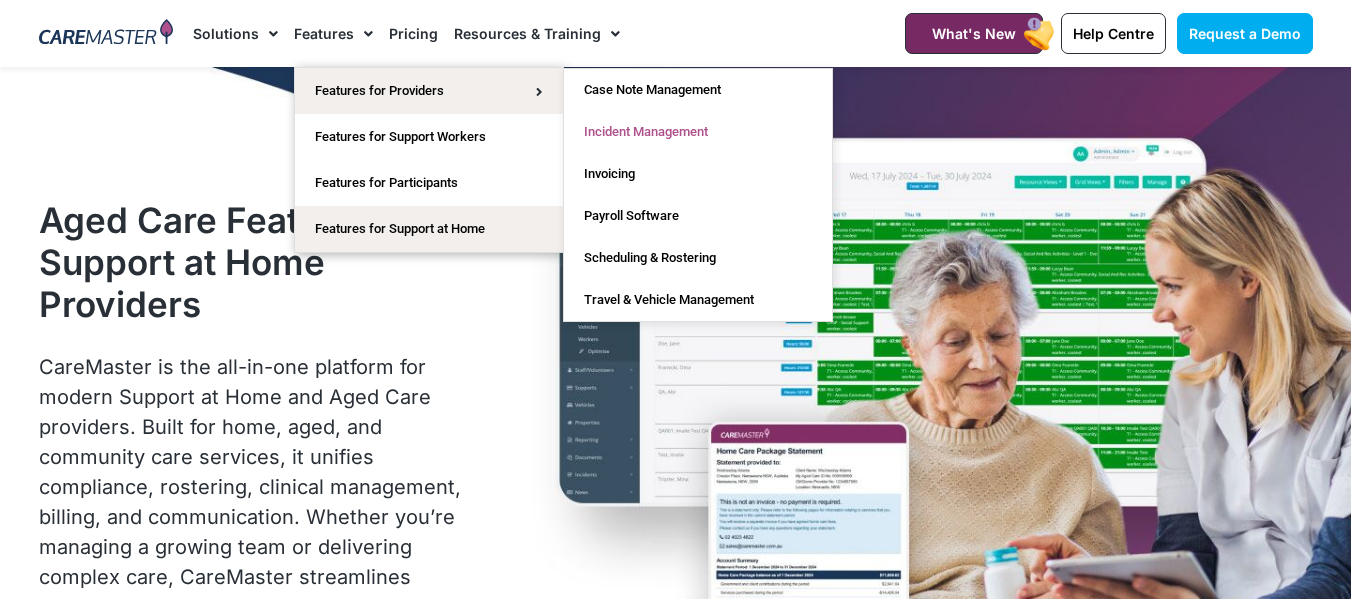 click on "Incident Management" 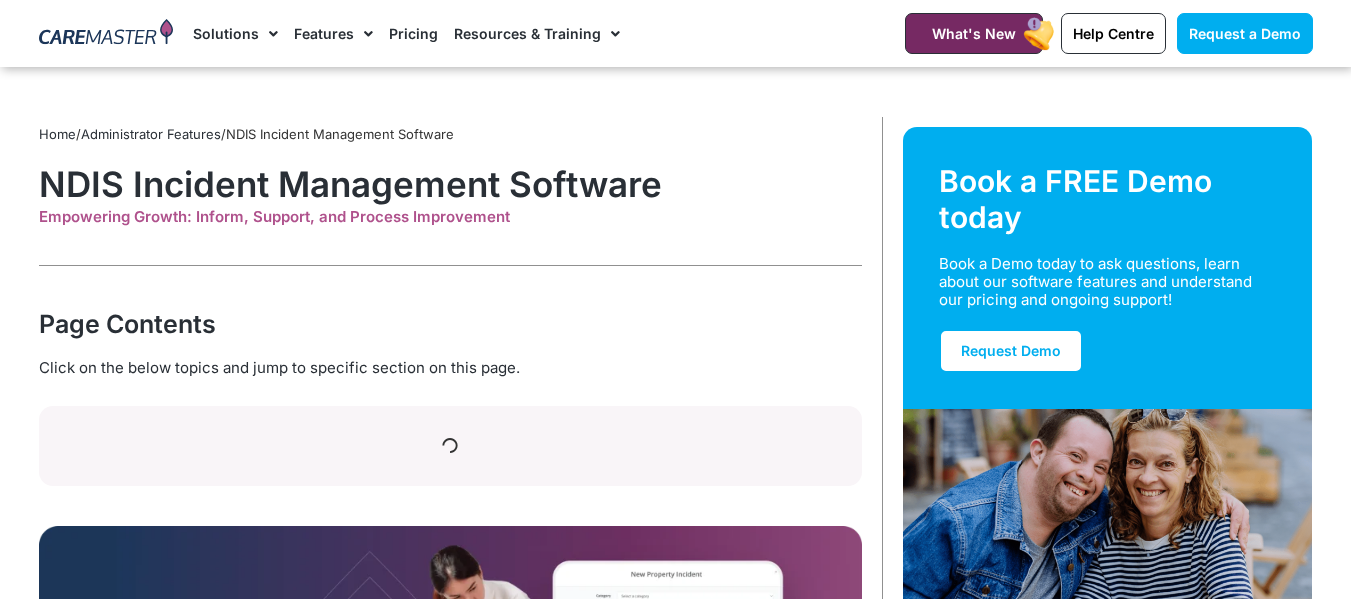 scroll, scrollTop: 3704, scrollLeft: 0, axis: vertical 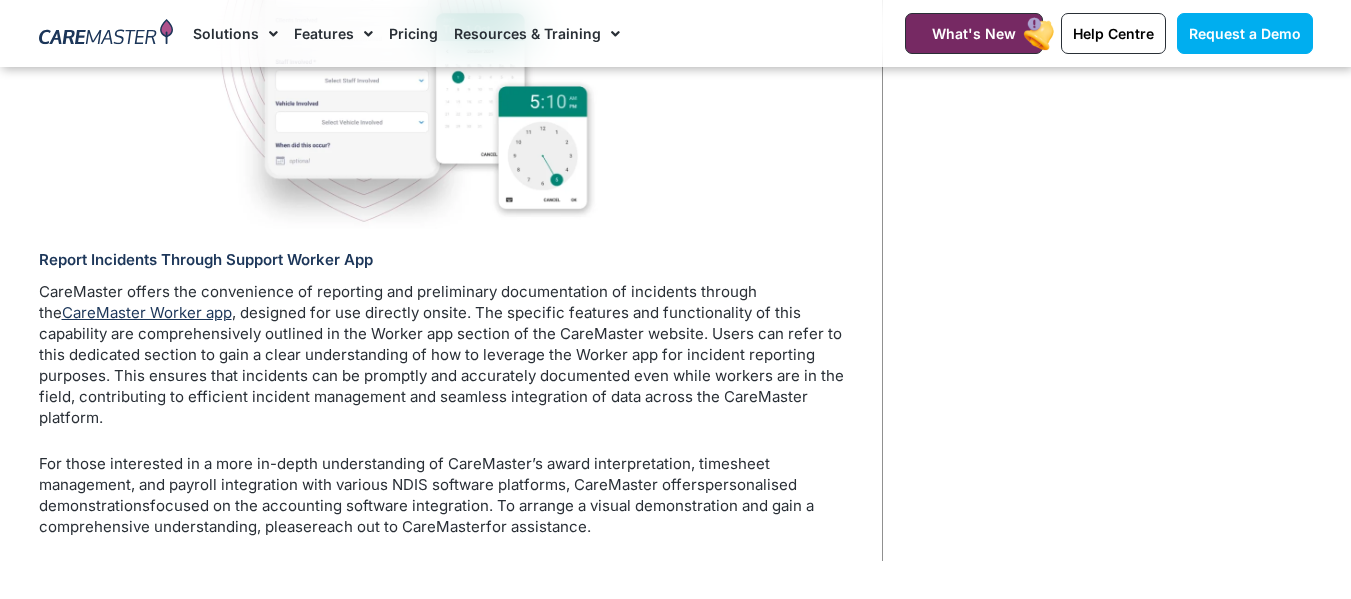 click on "CareMaster Worker app" at bounding box center (147, 312) 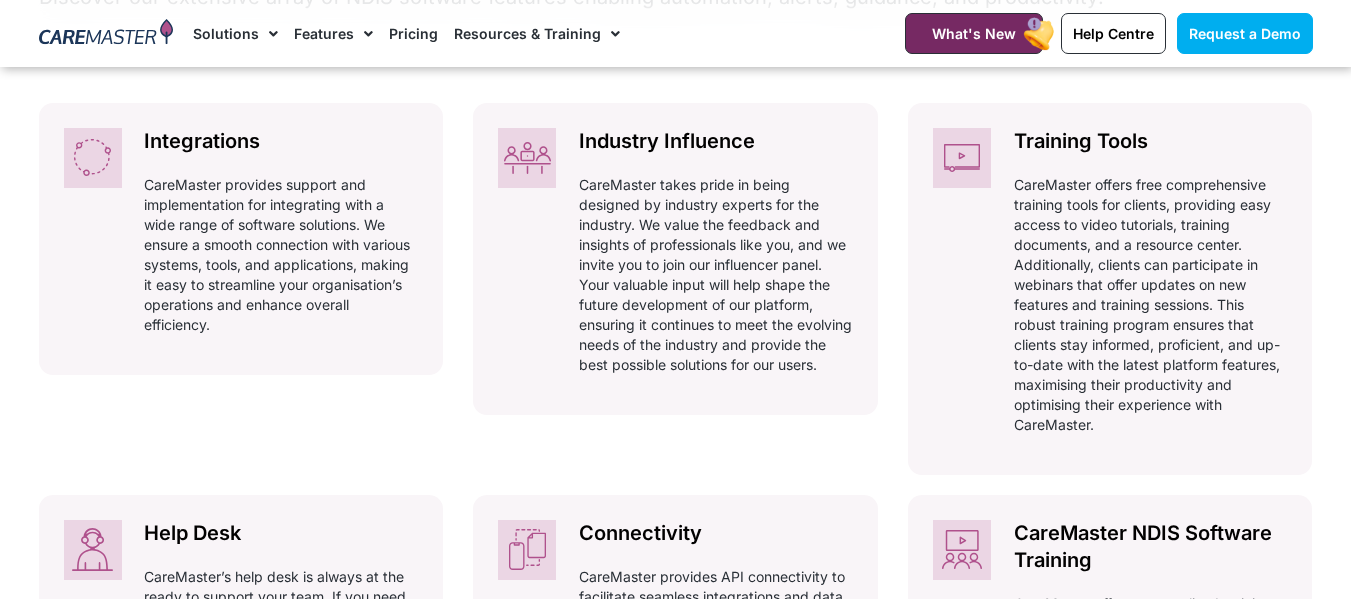 scroll, scrollTop: 0, scrollLeft: 0, axis: both 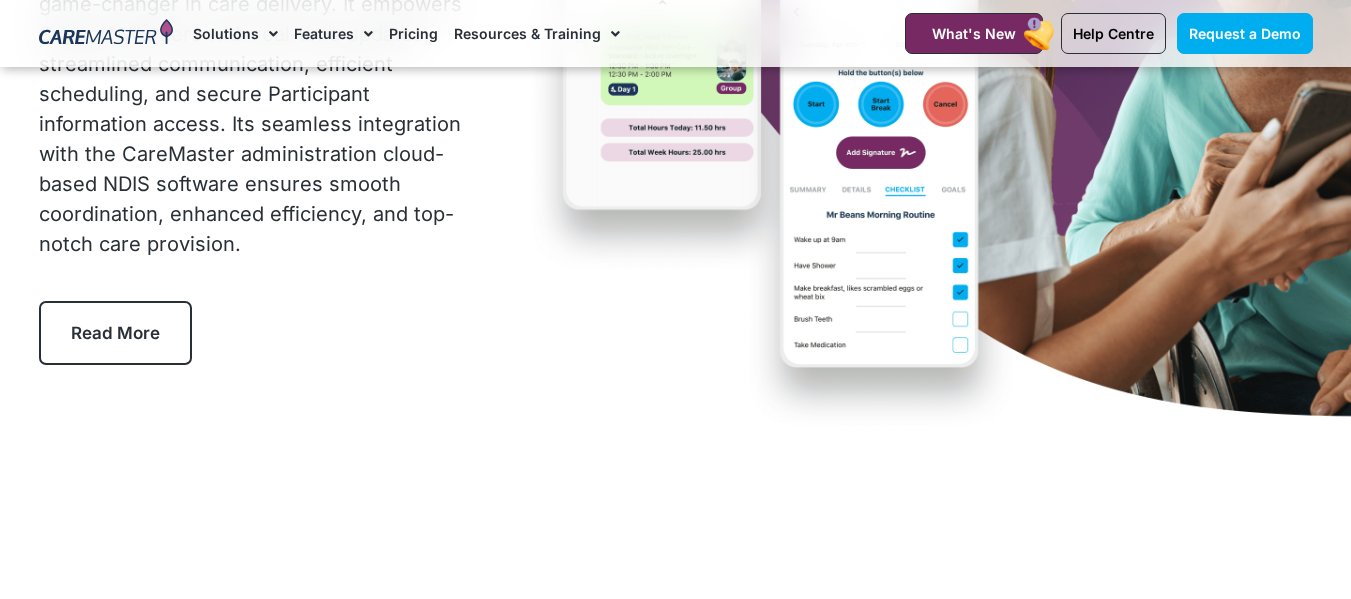 click on "Read More" at bounding box center [115, 333] 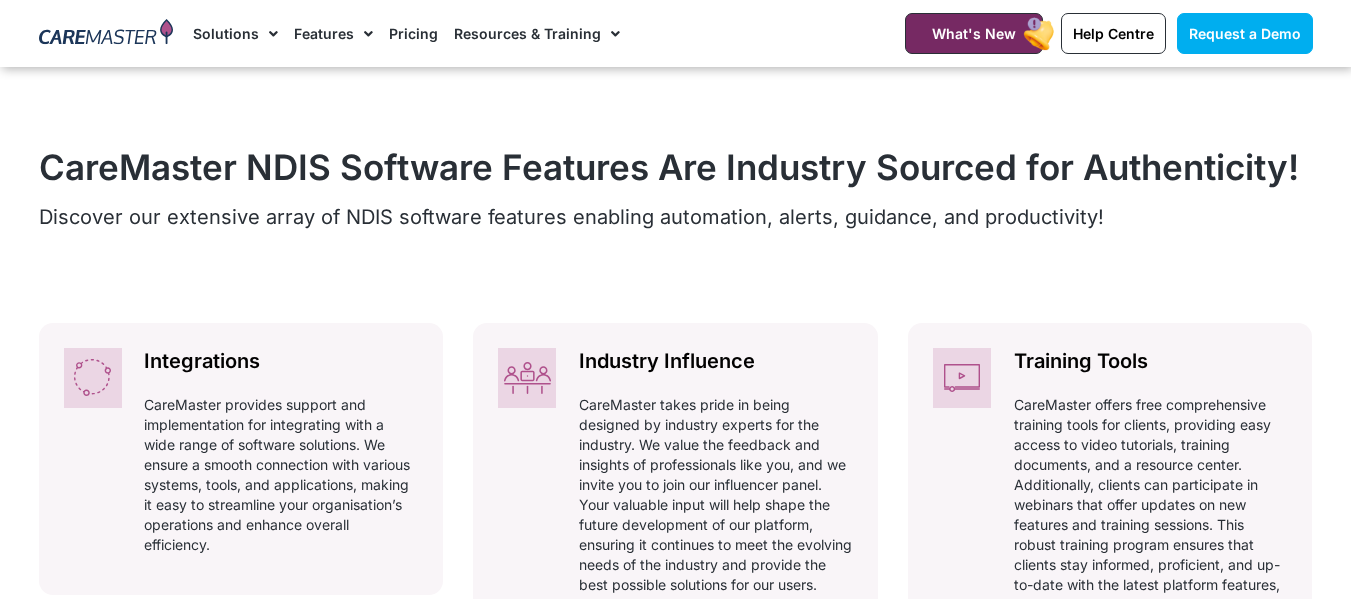 scroll, scrollTop: 835, scrollLeft: 0, axis: vertical 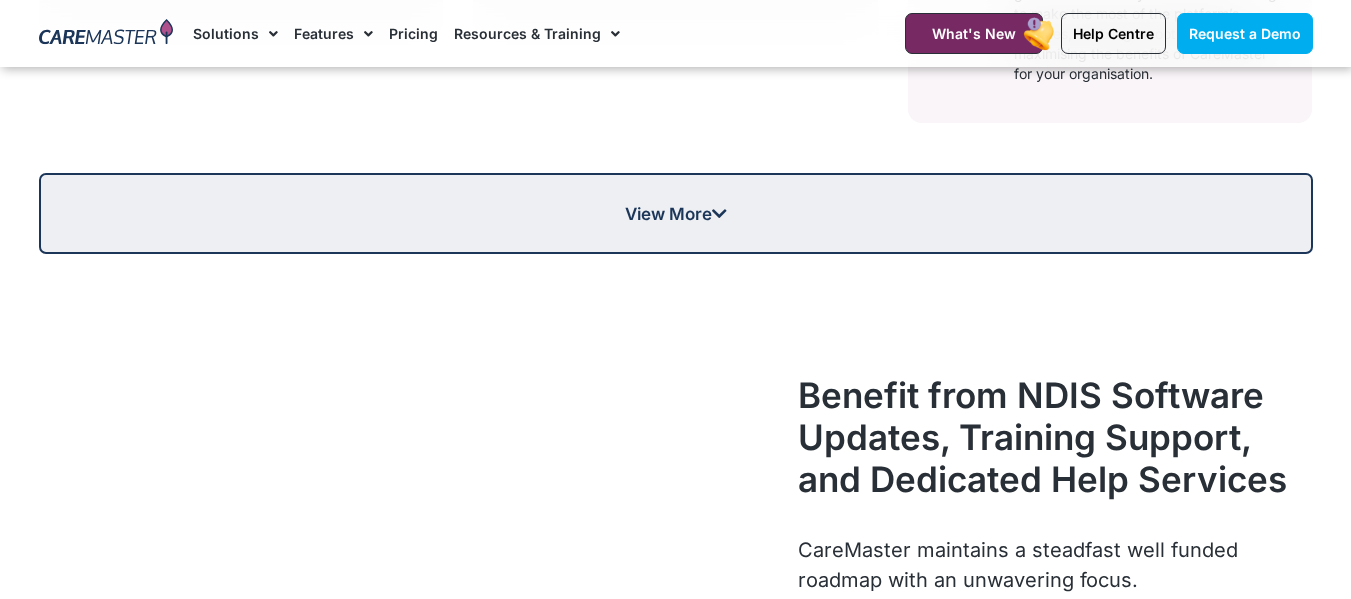 click on "View More" 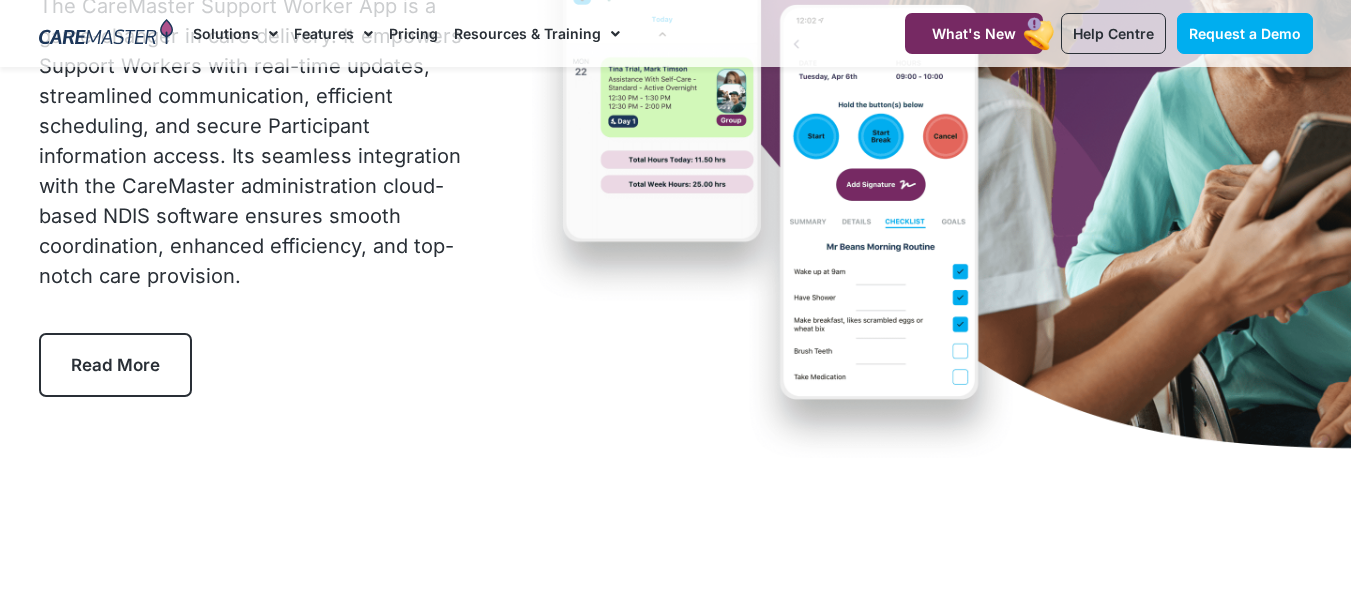 scroll, scrollTop: 0, scrollLeft: 0, axis: both 